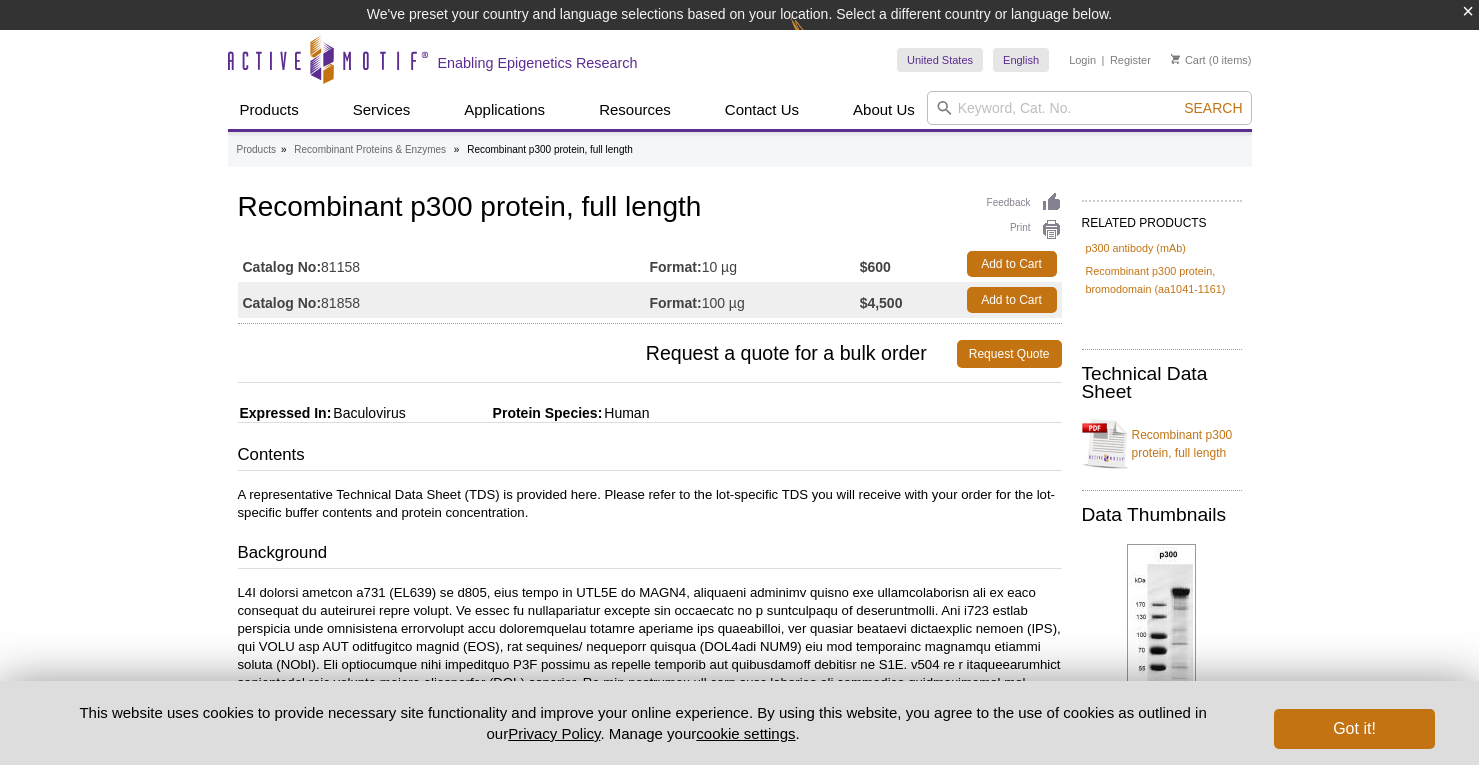 scroll, scrollTop: 346, scrollLeft: 0, axis: vertical 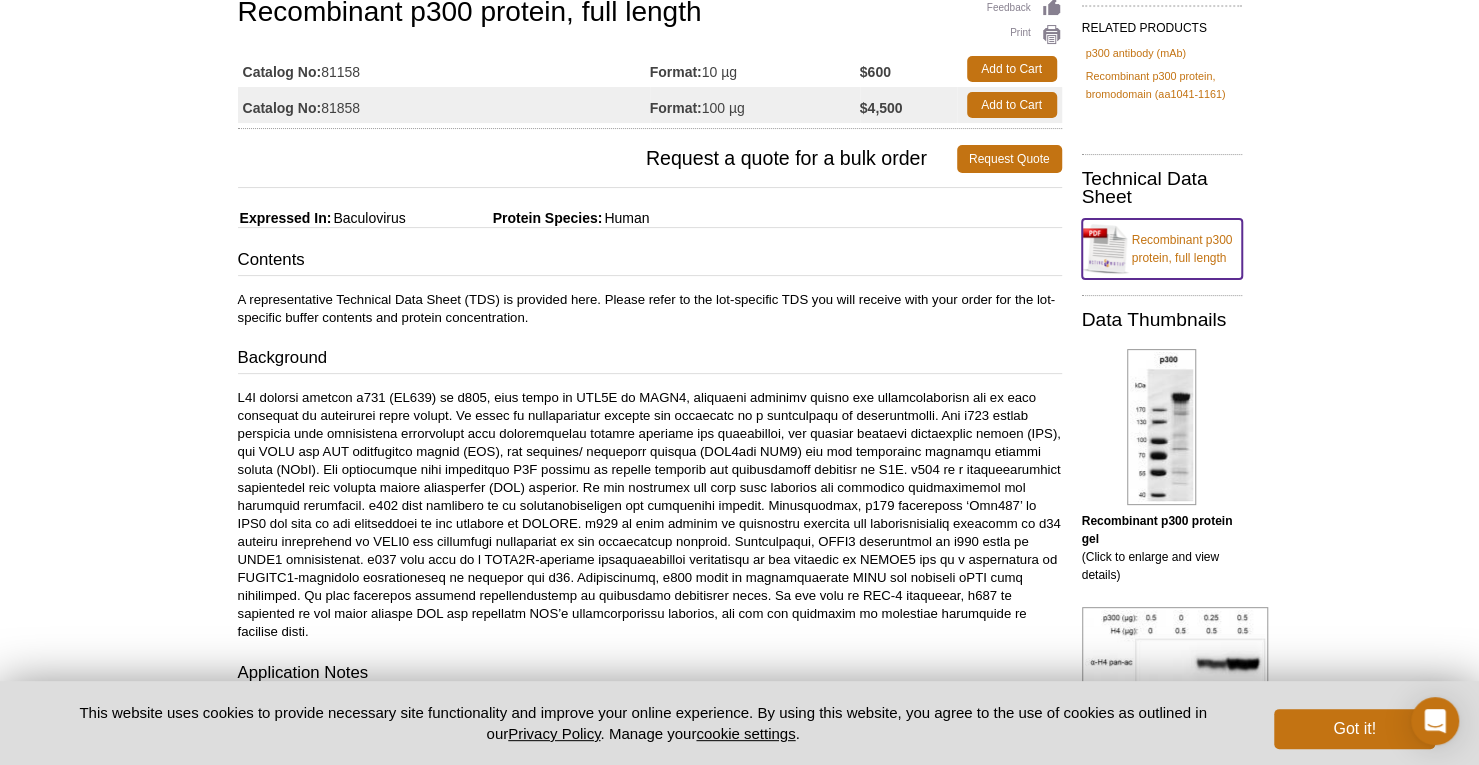 click on "Recombinant p300 protein, full length" at bounding box center [1162, 249] 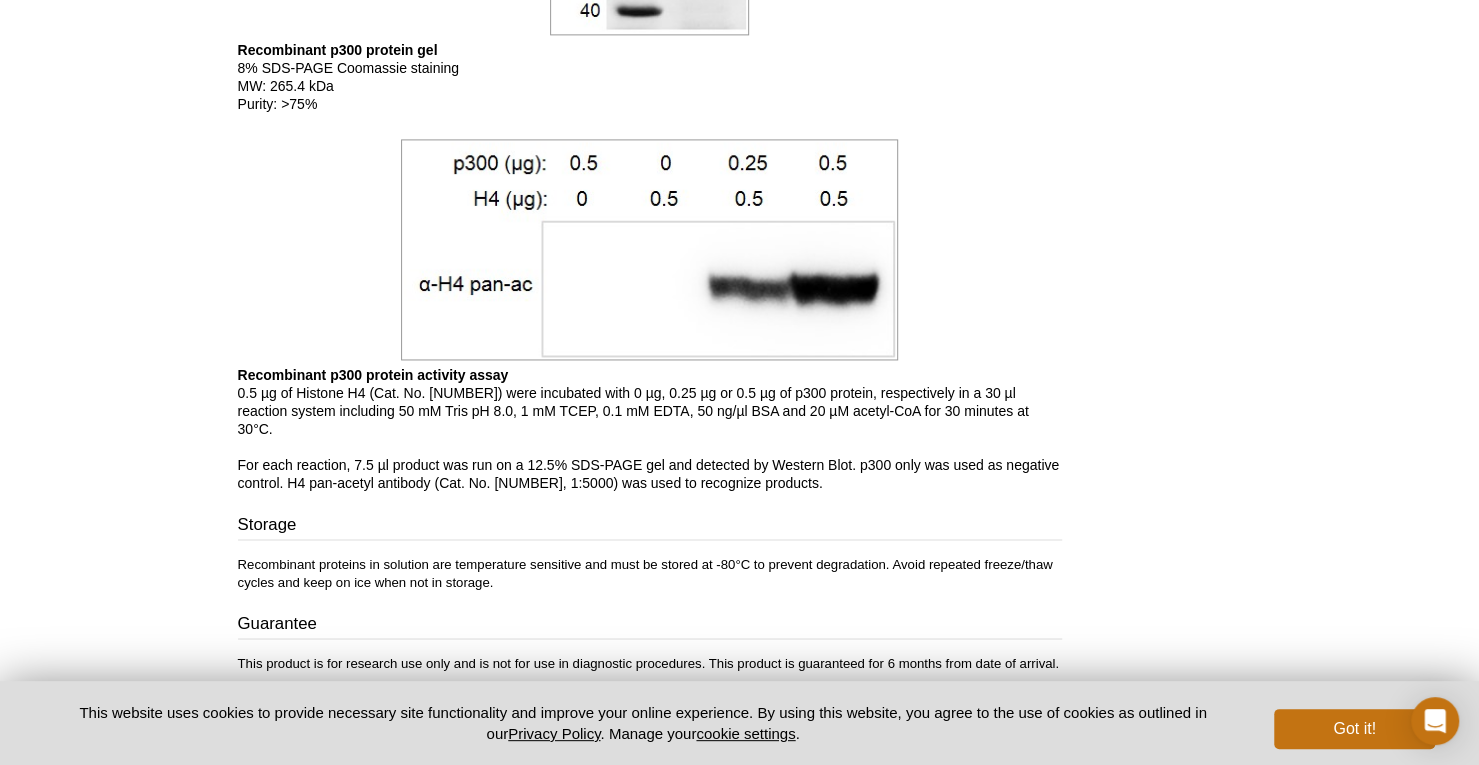 scroll, scrollTop: 1665, scrollLeft: 0, axis: vertical 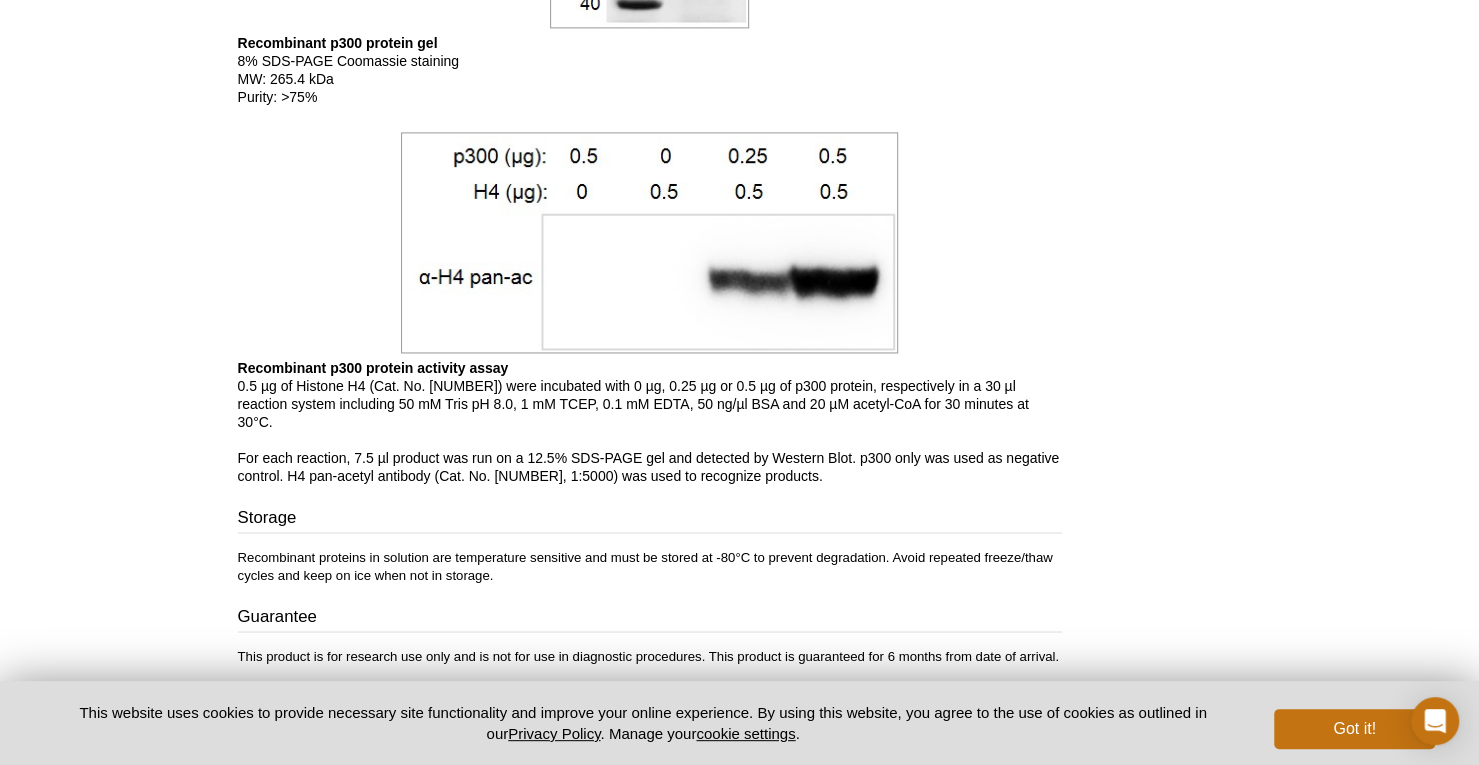 click on "Feedback
Print
Recombinant p300 protein, full length
Catalog No:  81158
Format:  10 µg
$600
Add to Cart
Catalog No:  81858
Format:  100 µg
$4,500
Add to Cart
Request a quote for a bulk order
Request Quote
Expressed In:  Baculovirus
Protein Species:  Human
Contents
Background
Application Notes
Protein Details
References
Acetylation Assay here" at bounding box center [645, -412] 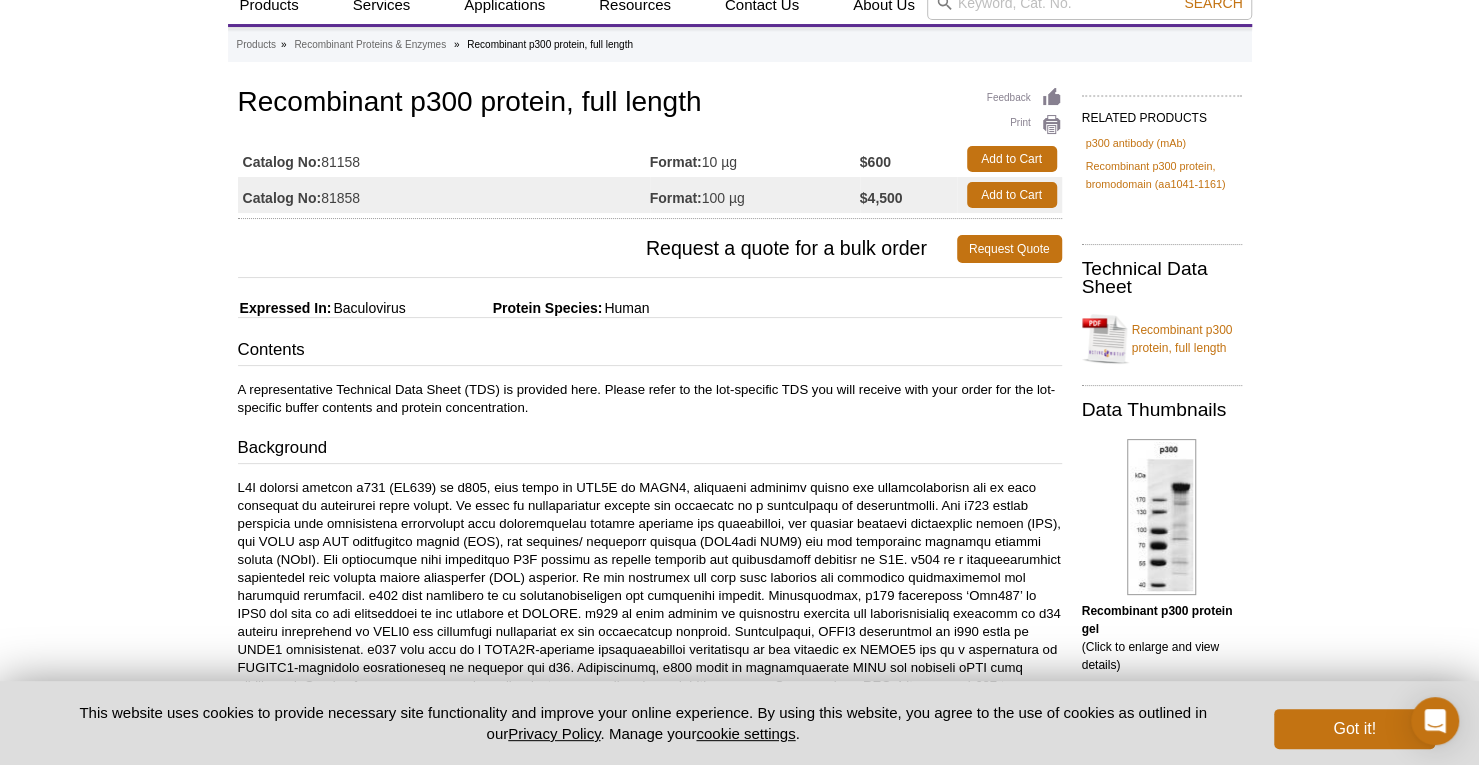 scroll, scrollTop: 0, scrollLeft: 0, axis: both 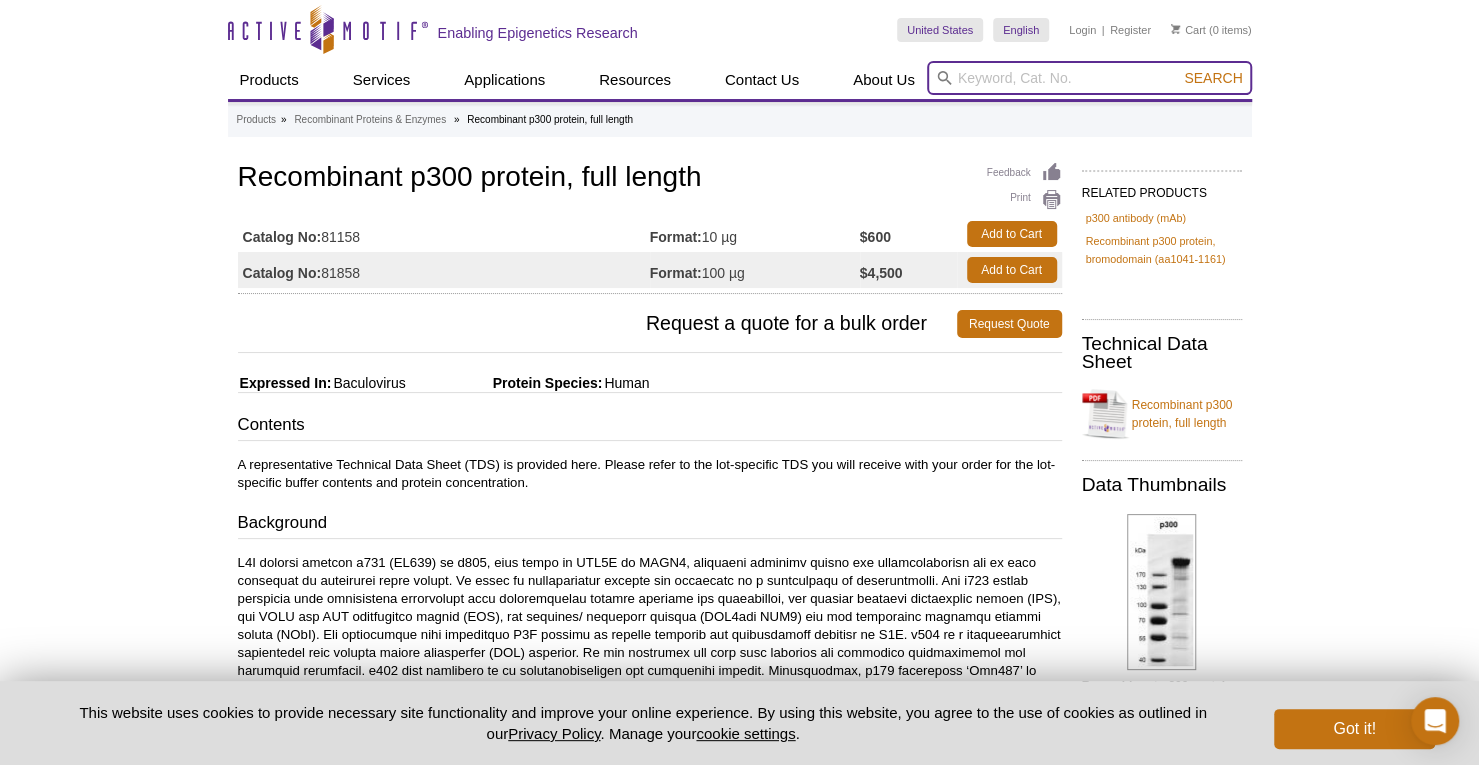 click at bounding box center (1089, 78) 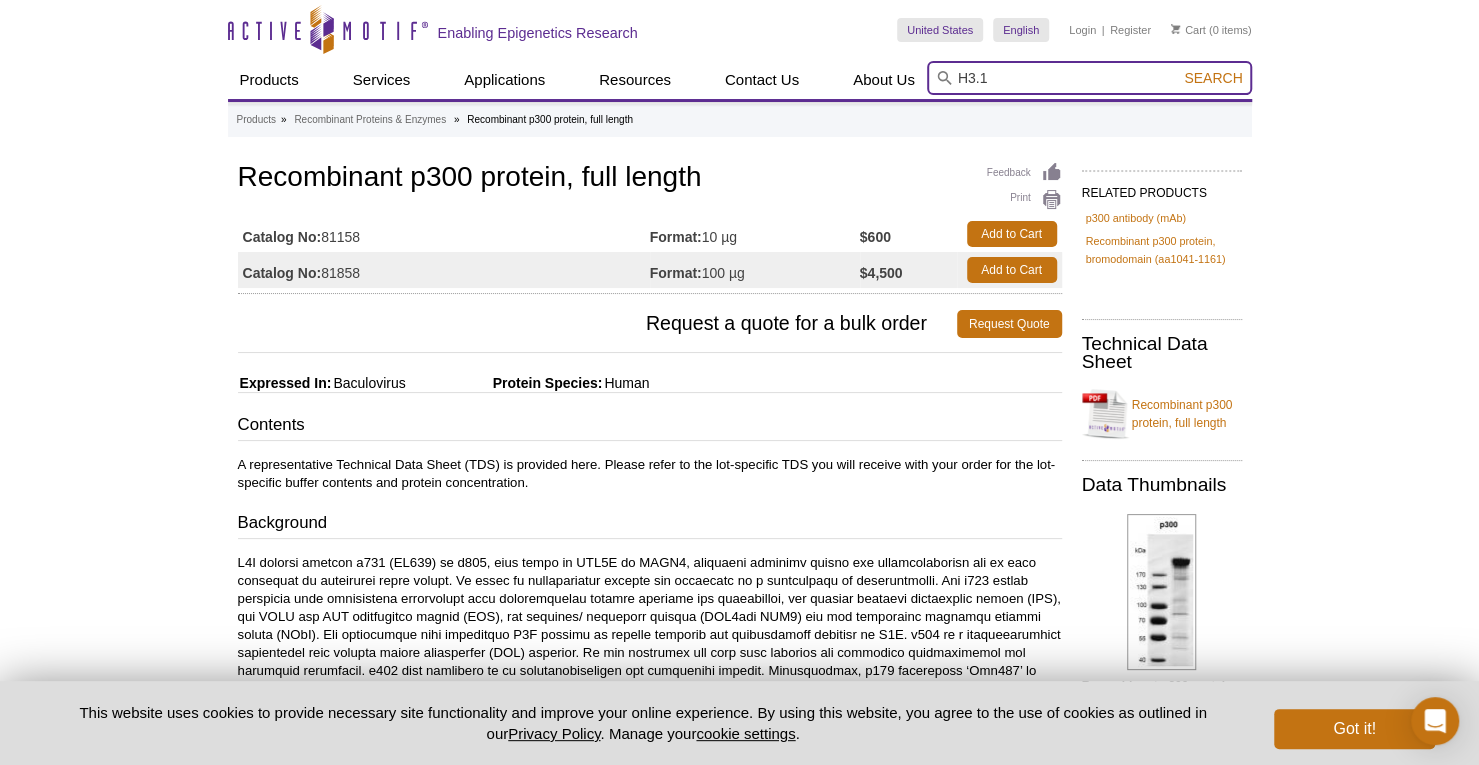 type on "H3.1" 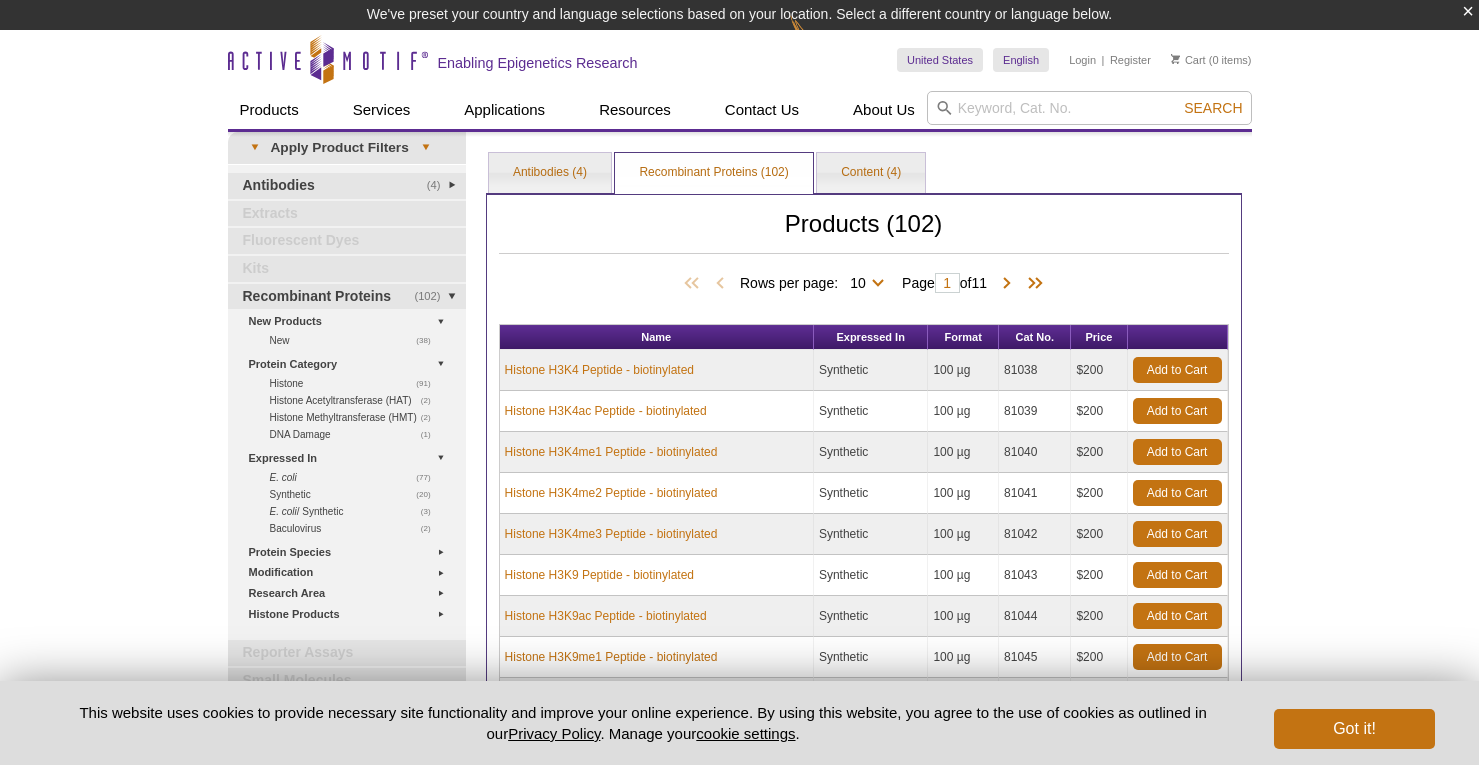 scroll, scrollTop: 0, scrollLeft: 0, axis: both 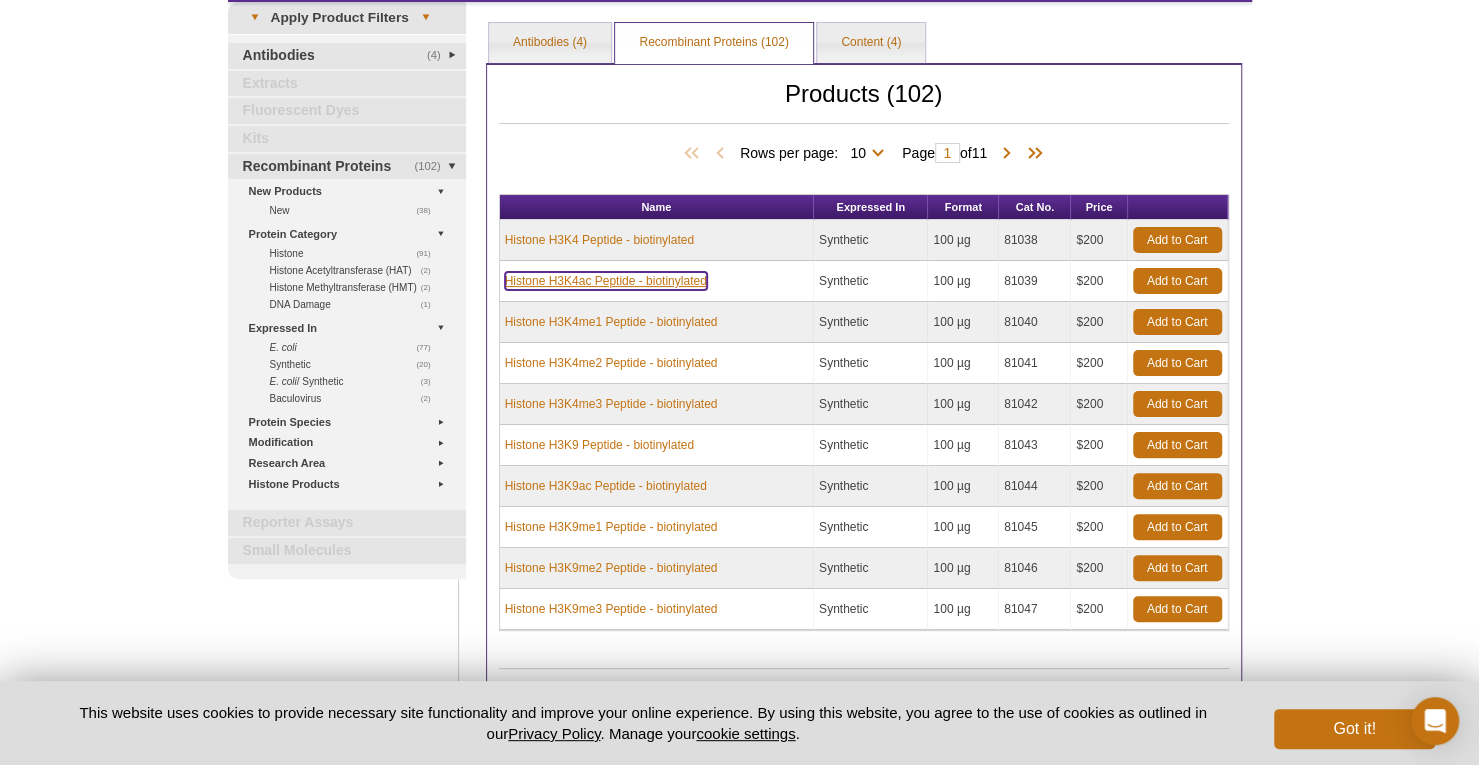 click on "Histone H3K4ac Peptide - biotinylated" at bounding box center (606, 281) 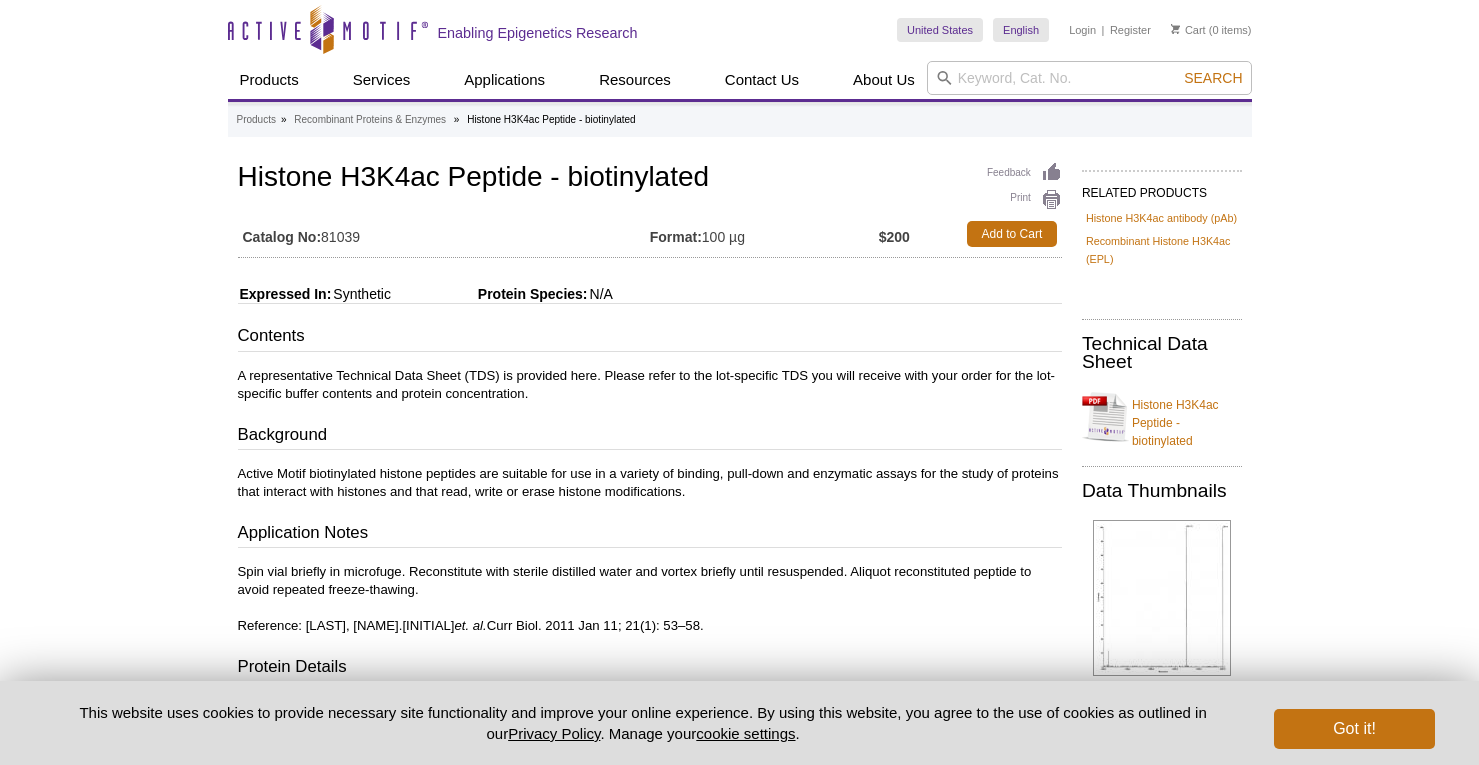 scroll, scrollTop: 0, scrollLeft: 0, axis: both 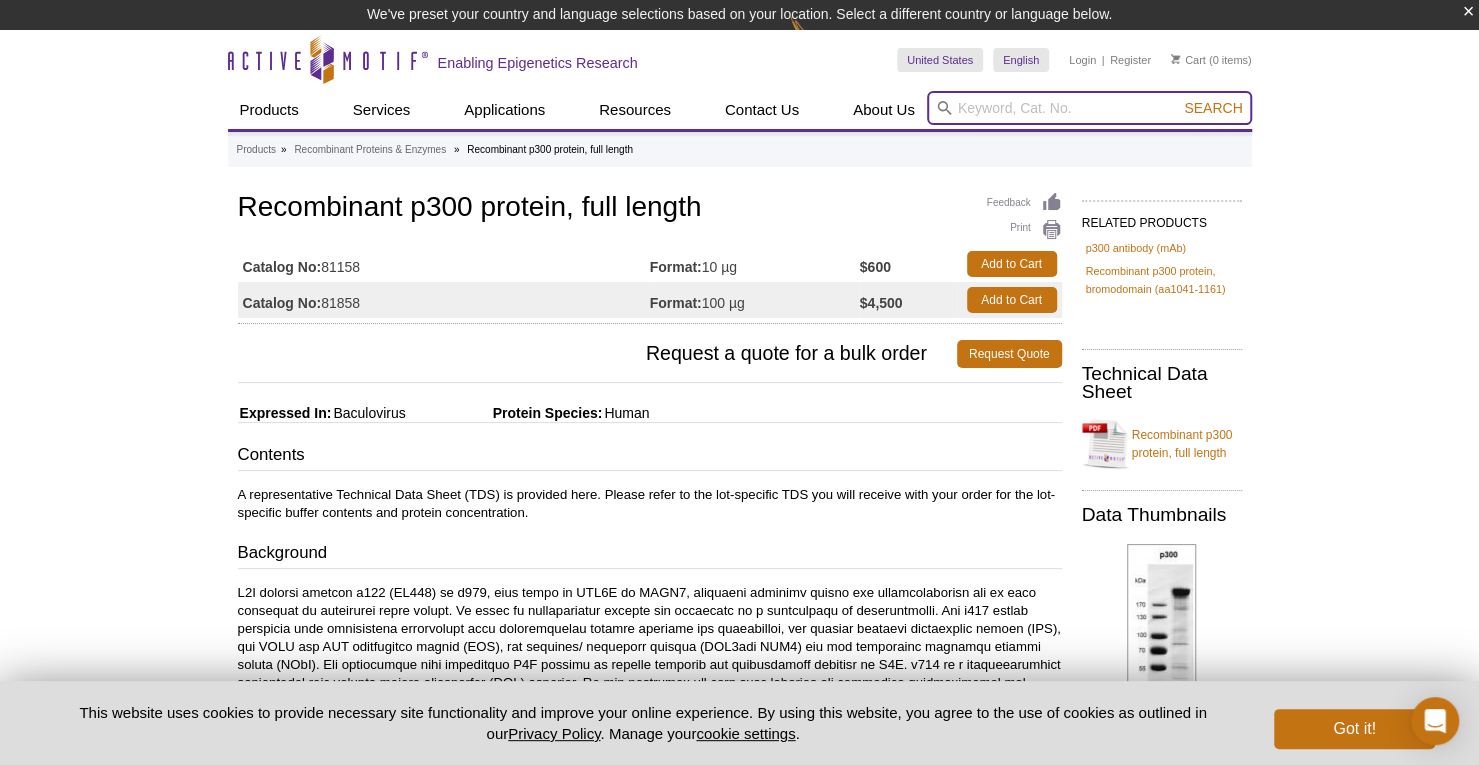 click at bounding box center (1089, 108) 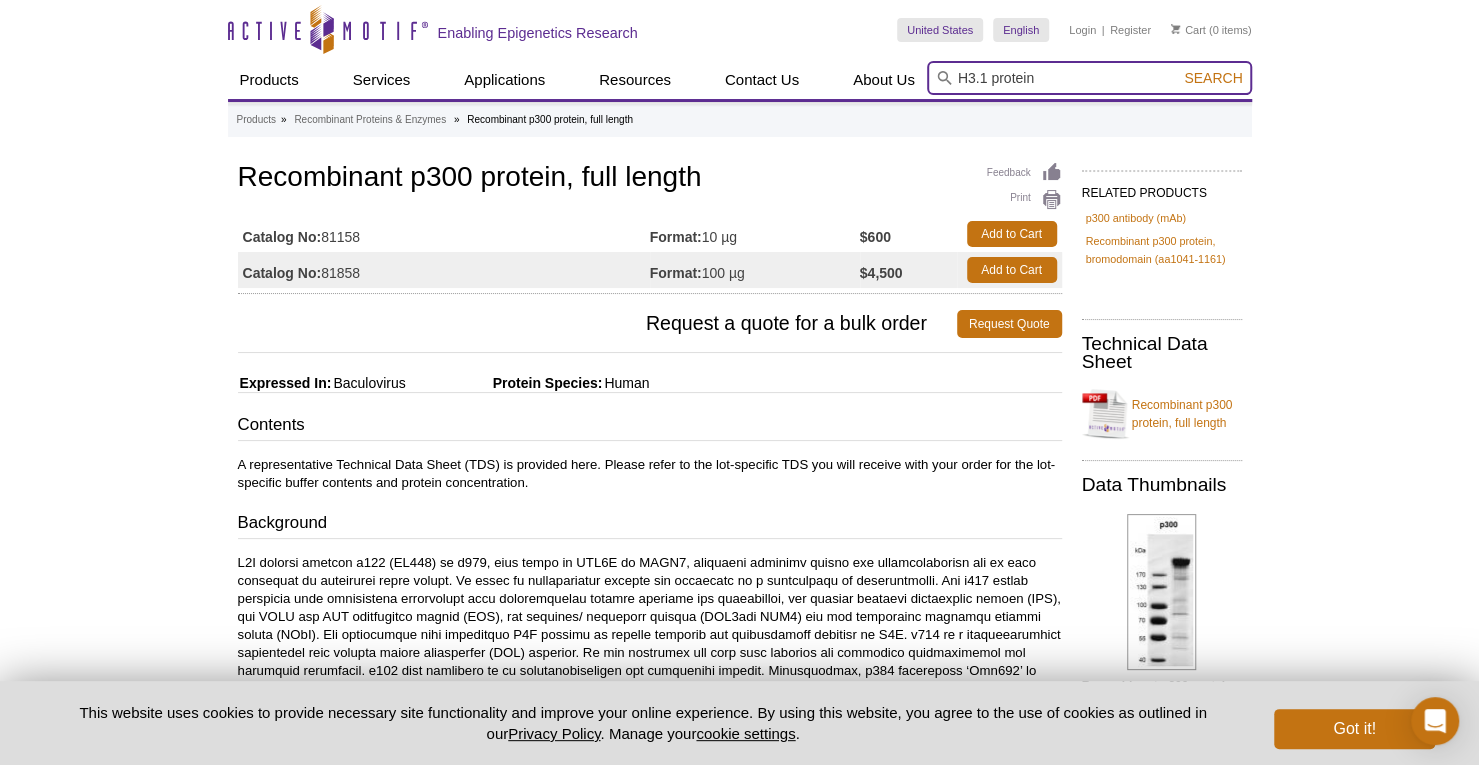 type on "H3.1 protein" 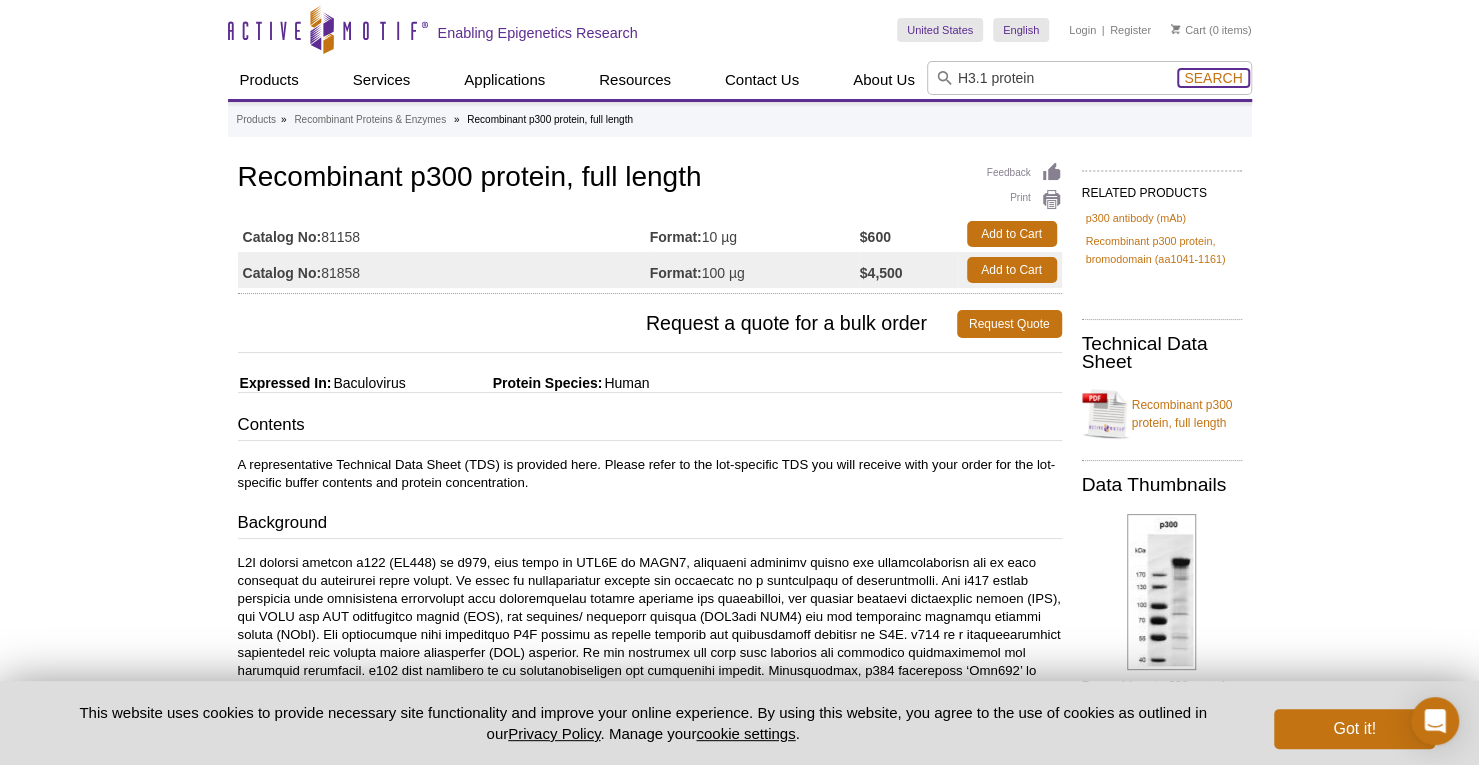 click on "Search" at bounding box center [1213, 78] 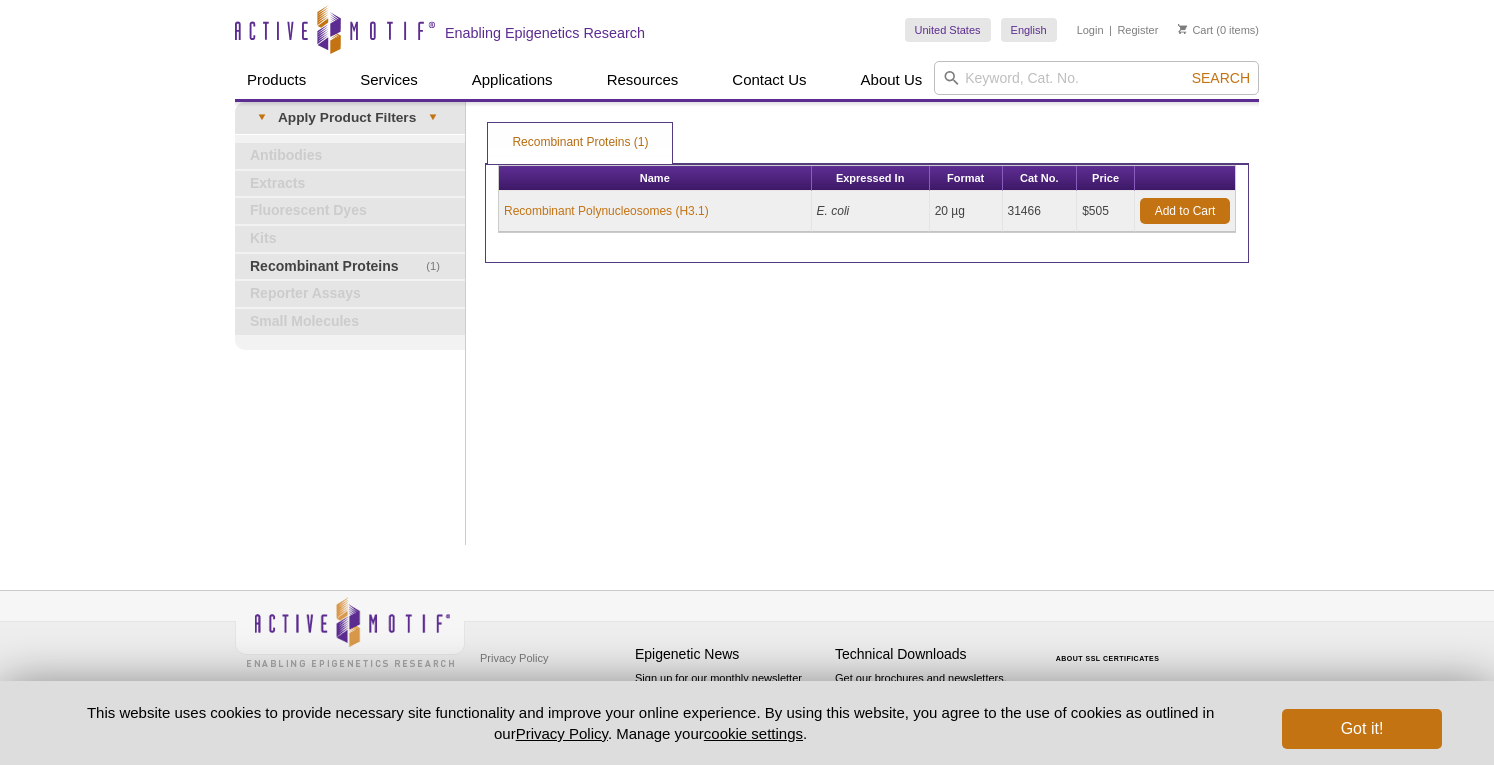scroll, scrollTop: 0, scrollLeft: 0, axis: both 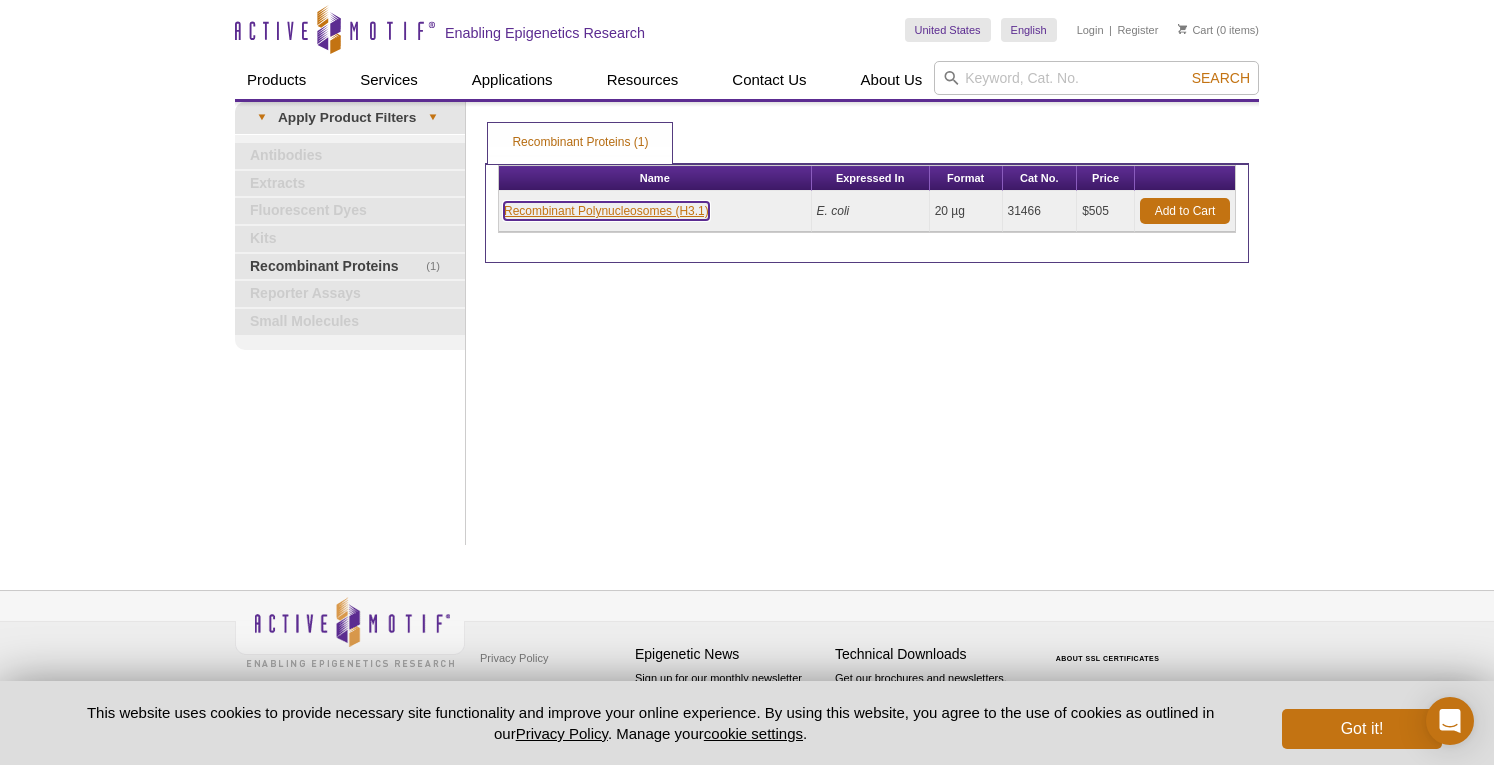 click on "Recombinant Polynucleosomes (H3.1)" at bounding box center (606, 211) 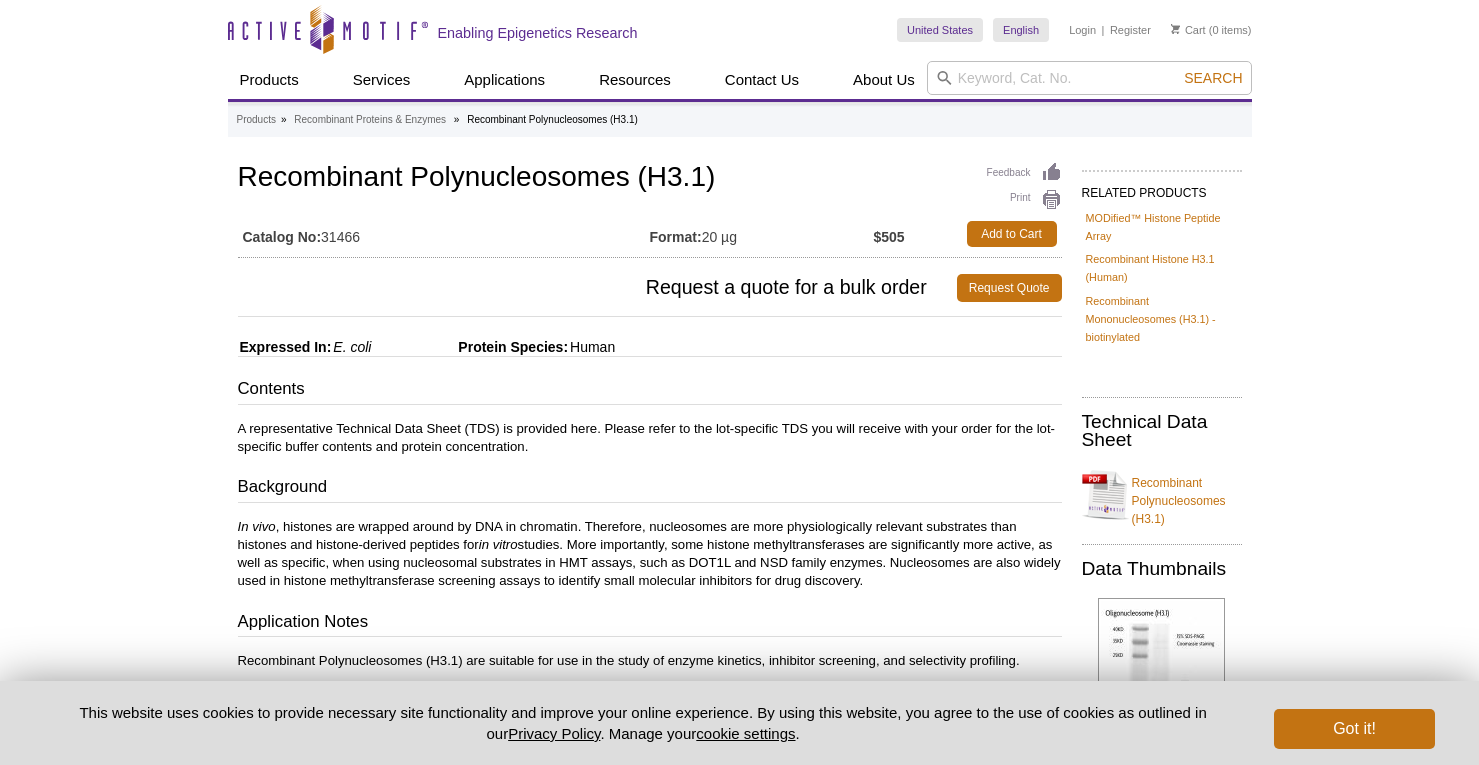 scroll, scrollTop: 0, scrollLeft: 0, axis: both 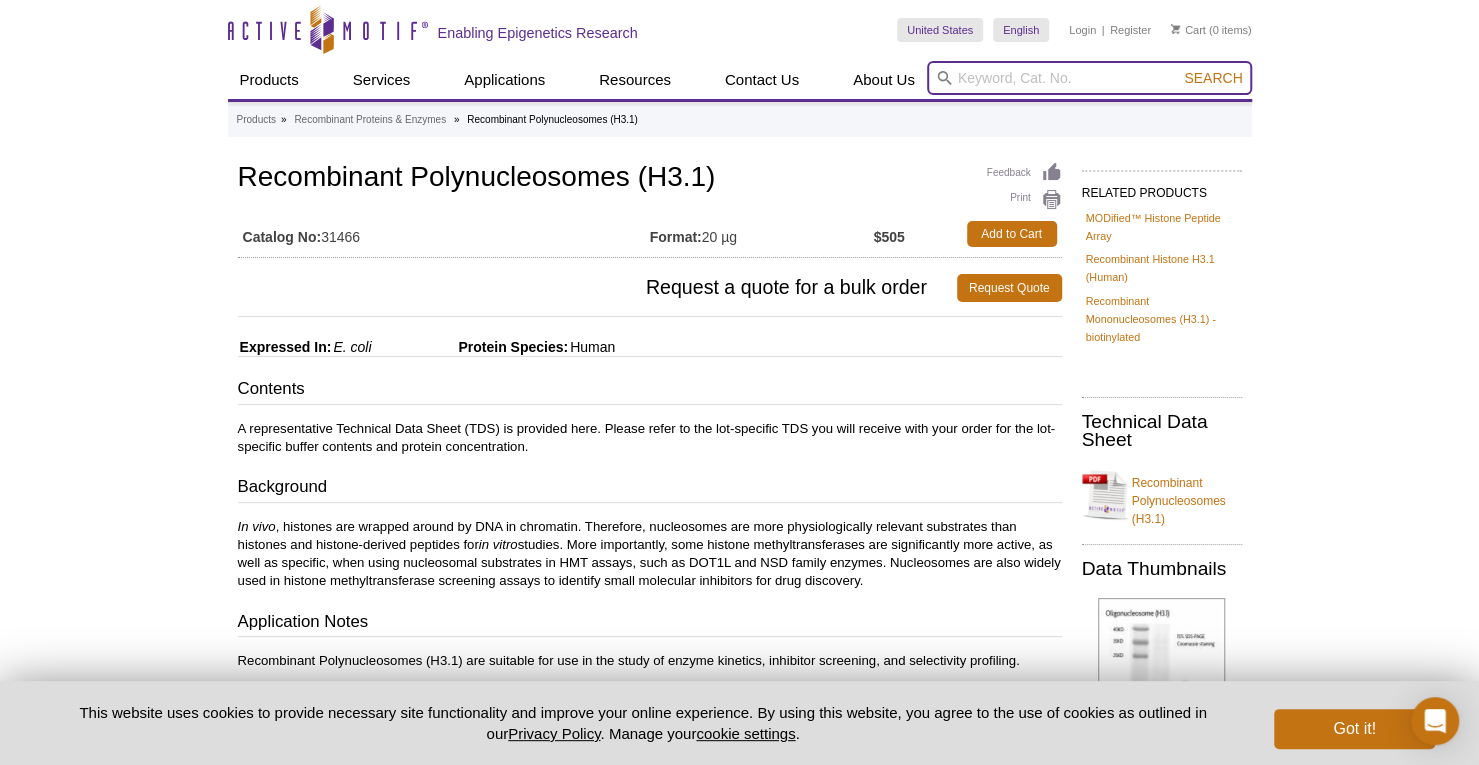click at bounding box center [1089, 78] 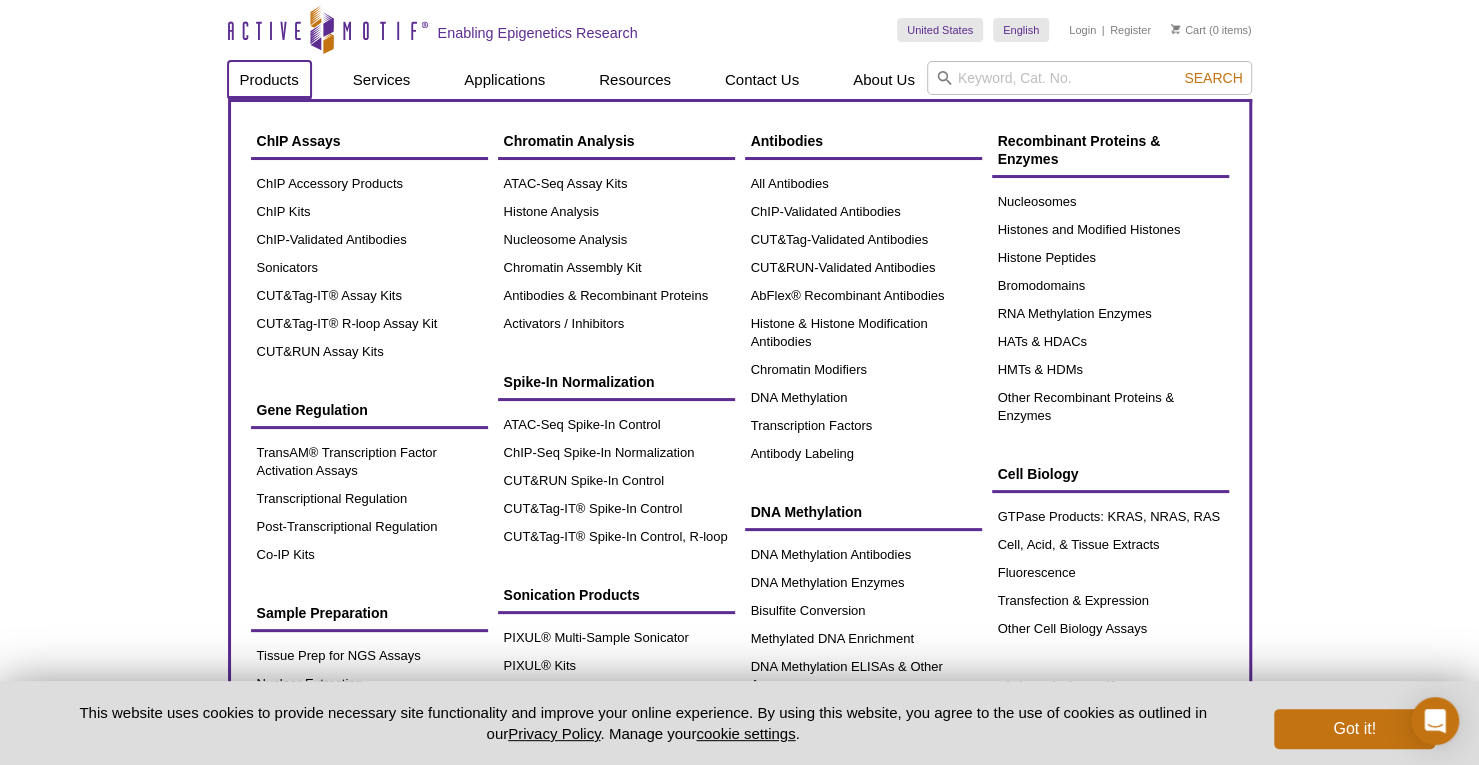 click on "Products" at bounding box center [269, 80] 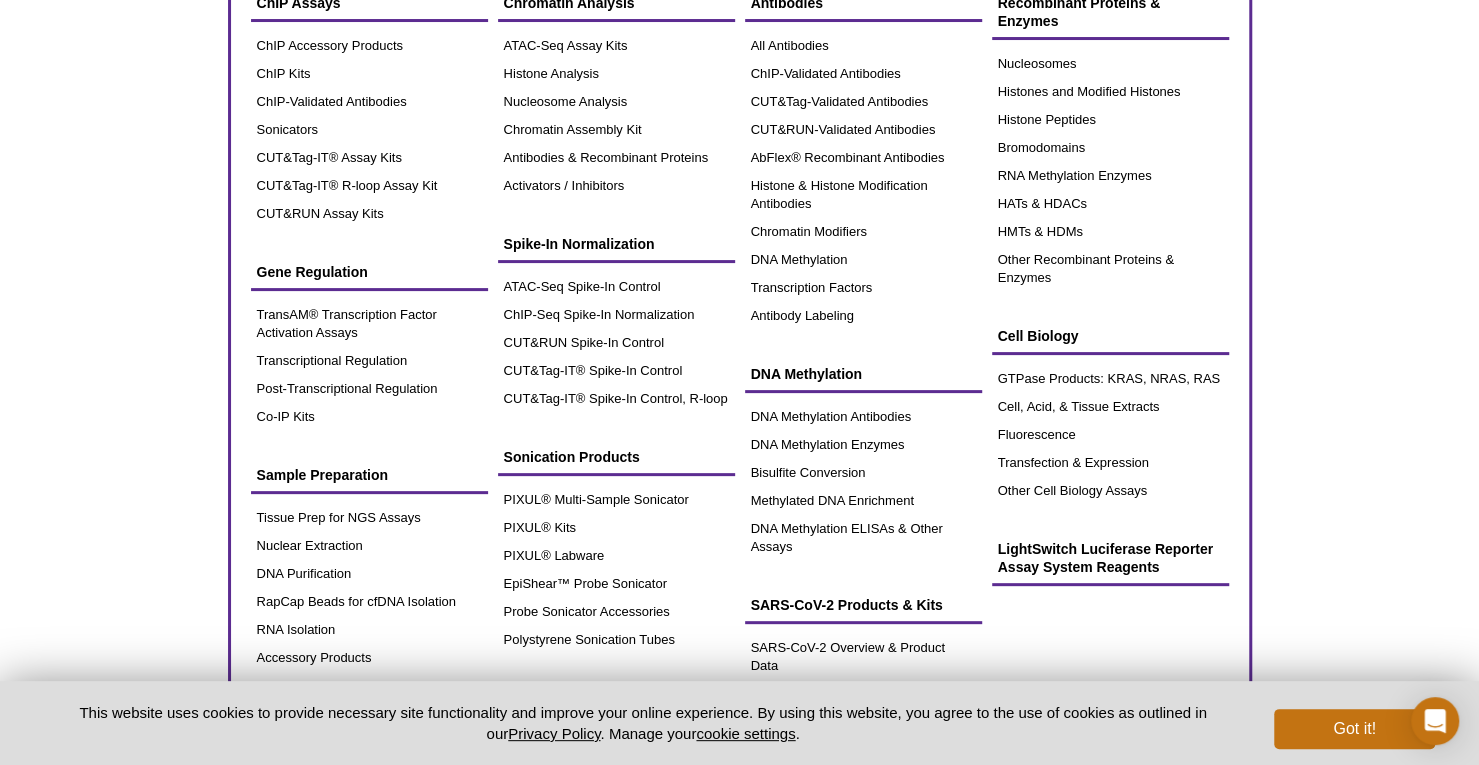 scroll, scrollTop: 200, scrollLeft: 0, axis: vertical 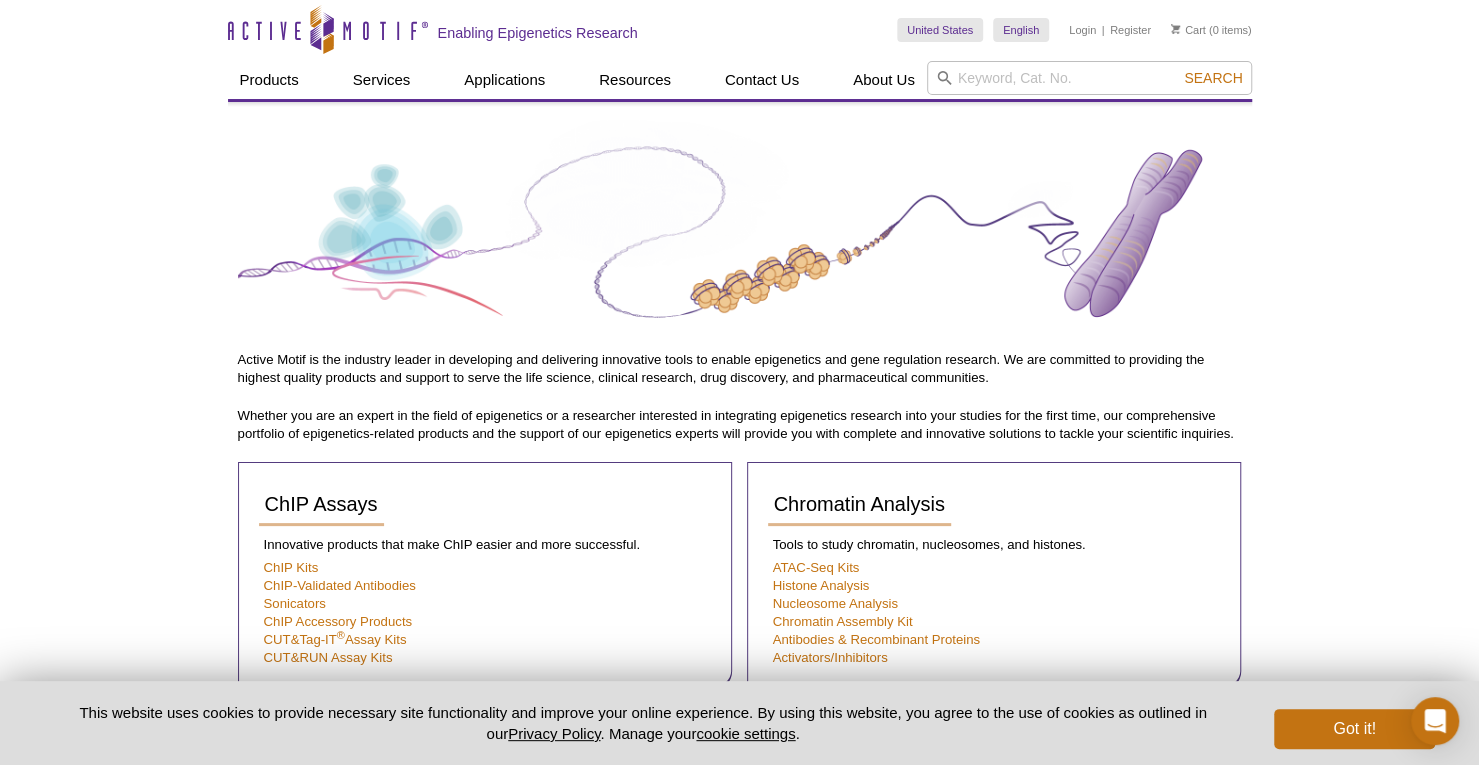 click on "Active Motif Logo
Enabling Epigenetics Research
0
Search
Skip to content
Active Motif Logo
Enabling Epigenetics Research
United States
Australia
Austria
Belgium
Brazil
Canada
China
Denmark" at bounding box center (740, 51) 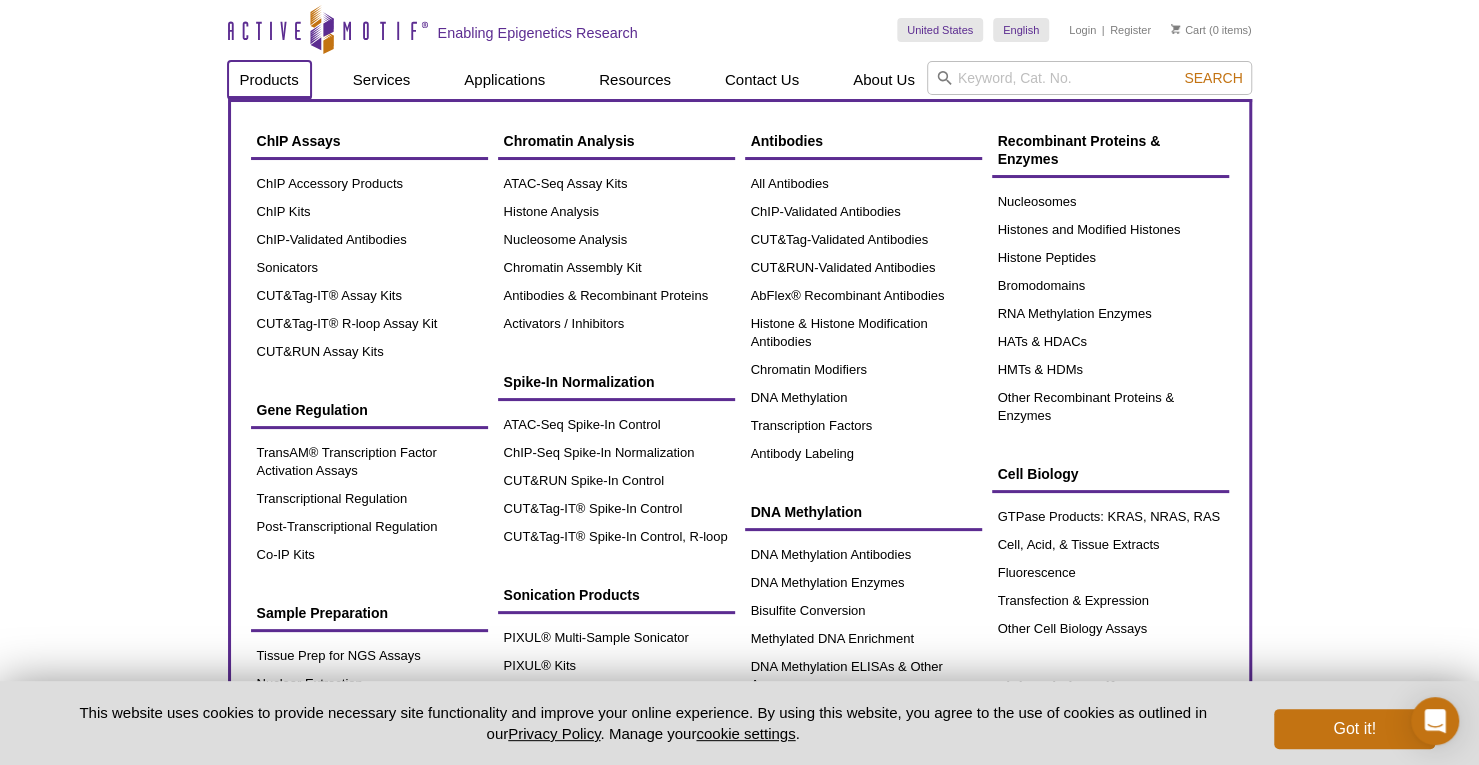 click on "Products" at bounding box center (269, 80) 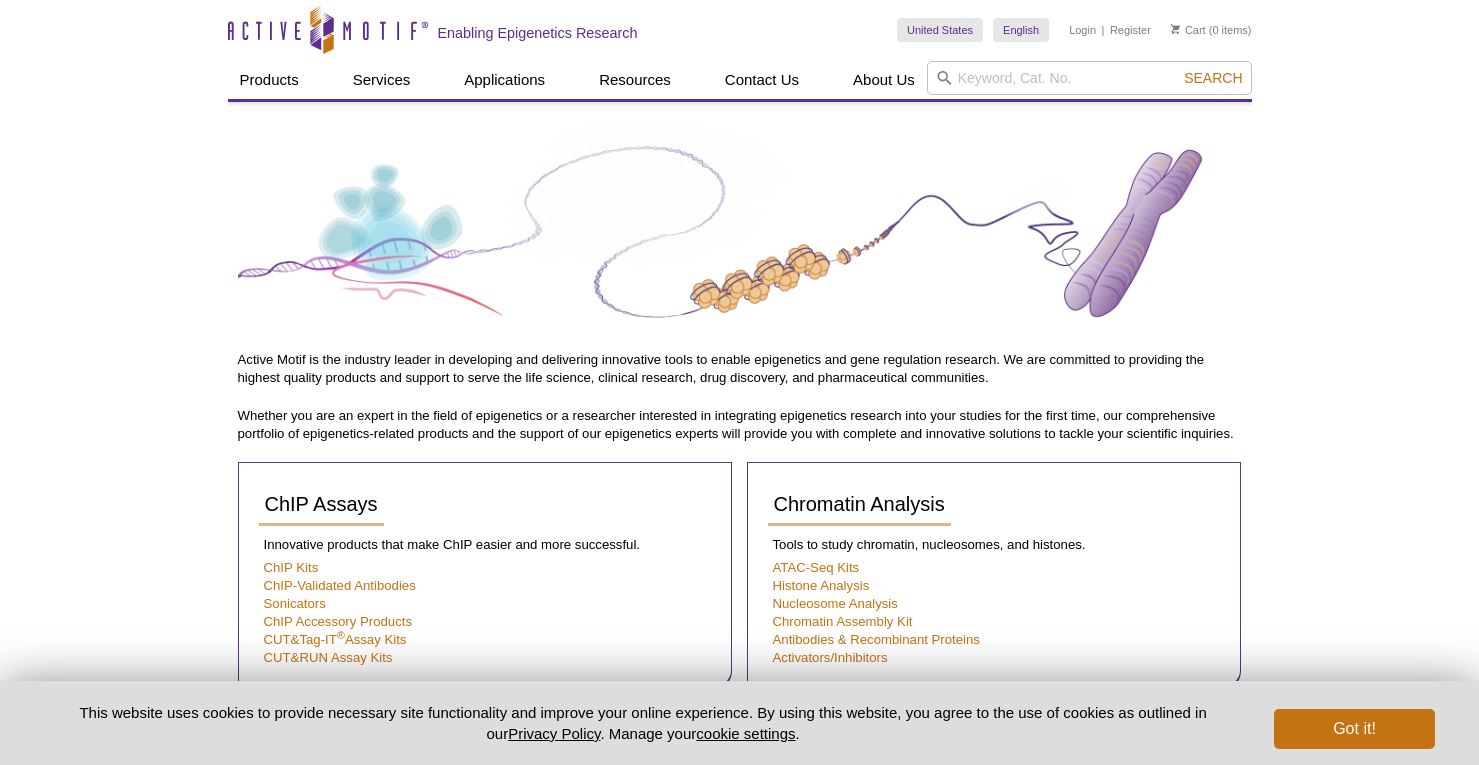 scroll, scrollTop: 0, scrollLeft: 0, axis: both 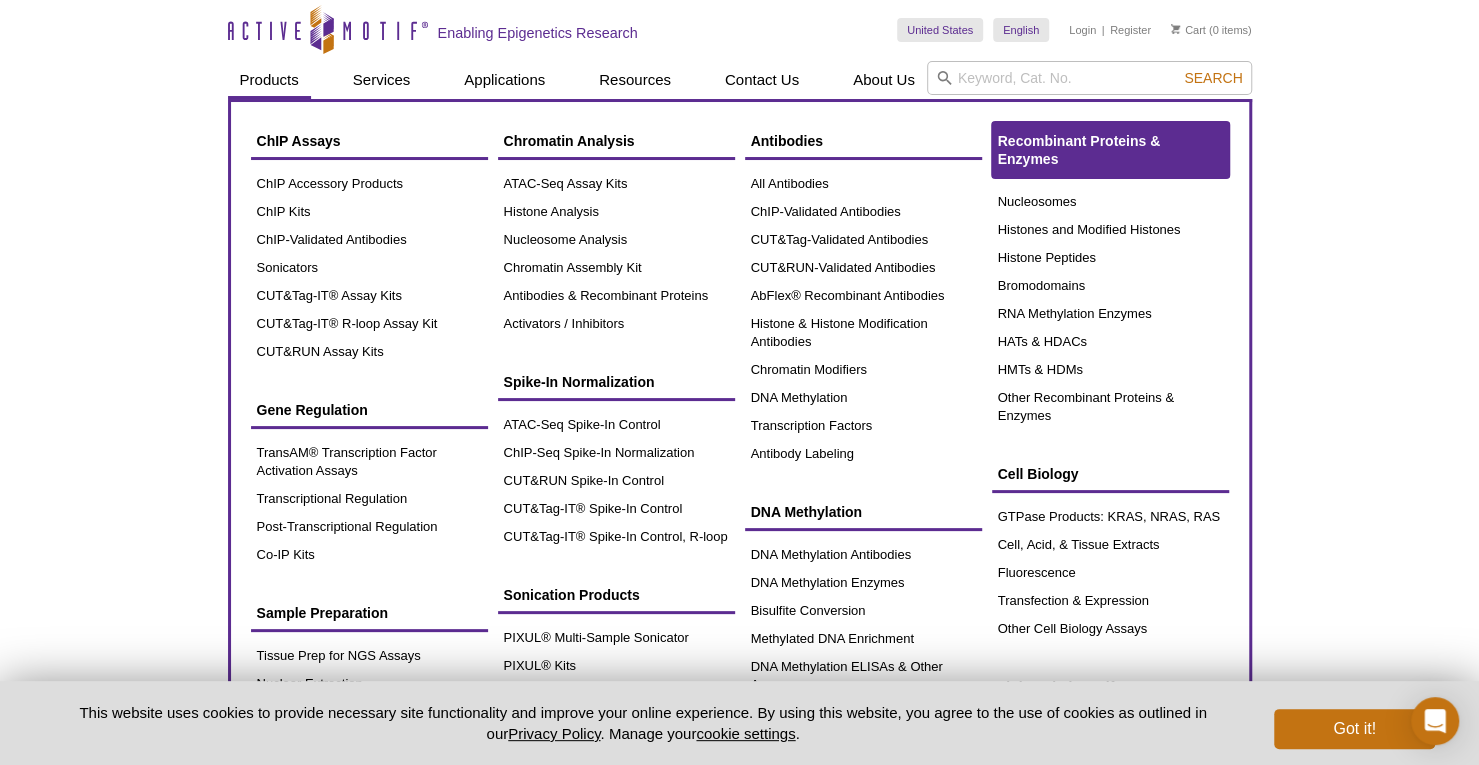 click on "Recombinant Proteins & Enzymes" at bounding box center (1079, 150) 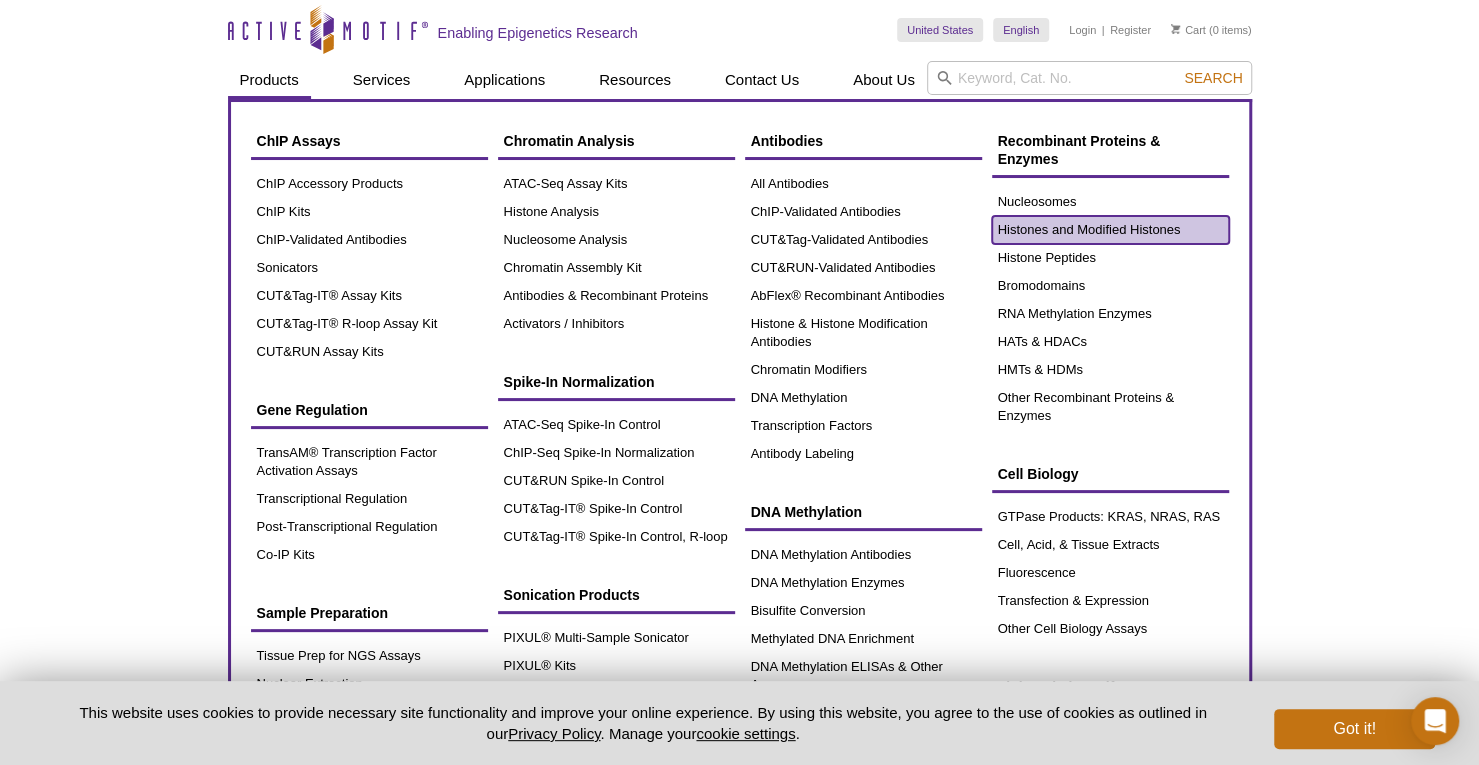 click on "Histones and Modified Histones" at bounding box center (1110, 230) 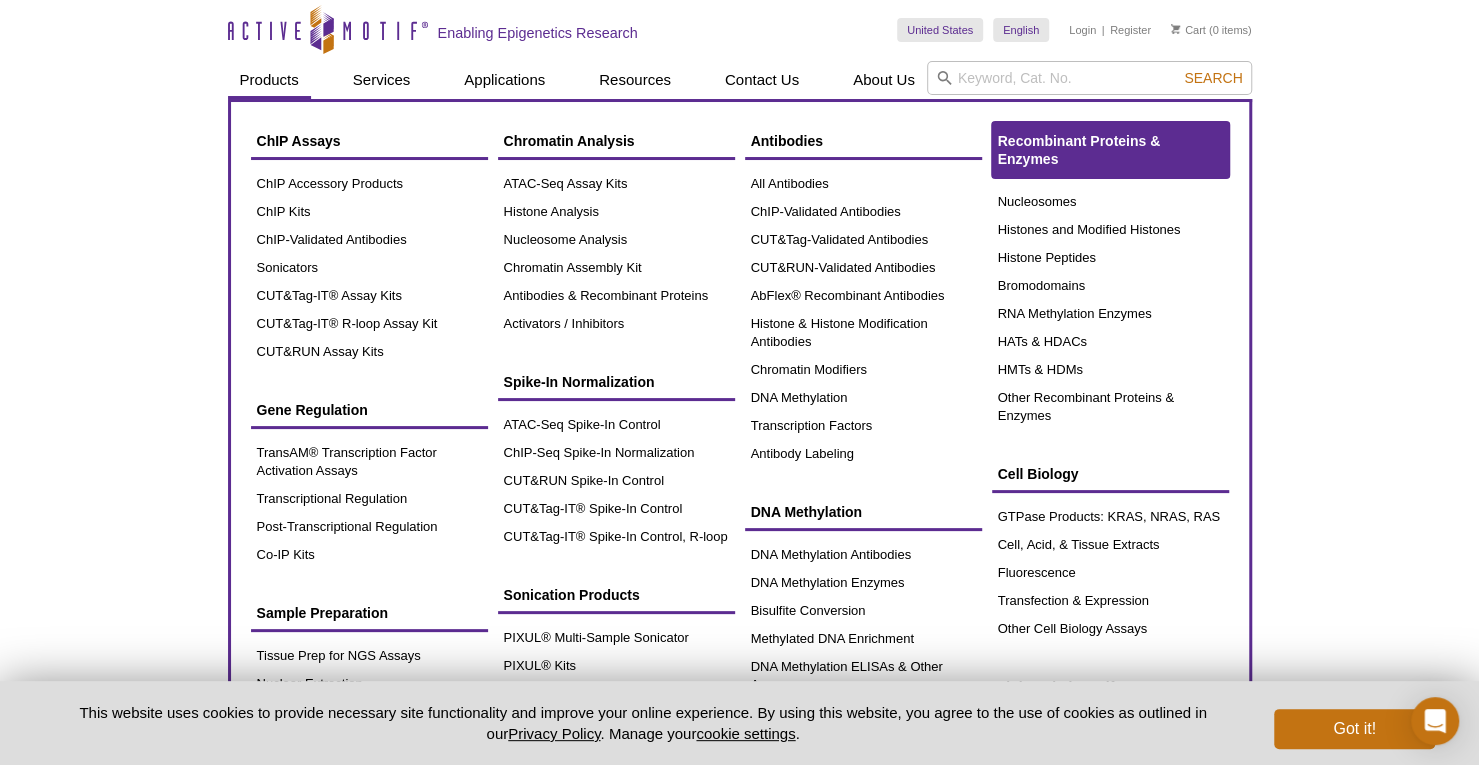 click on "Recombinant Proteins & Enzymes" at bounding box center (1079, 150) 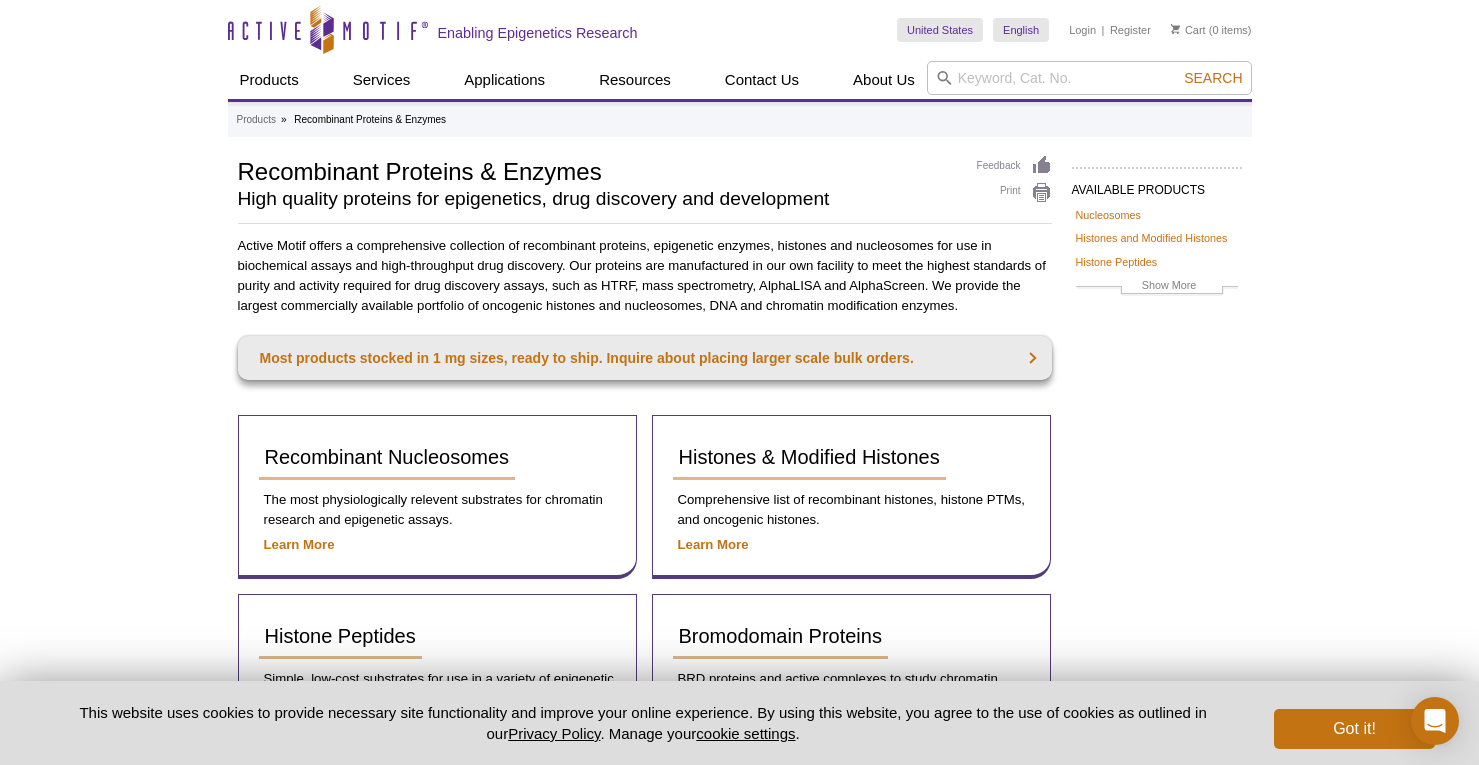 scroll, scrollTop: 0, scrollLeft: 0, axis: both 